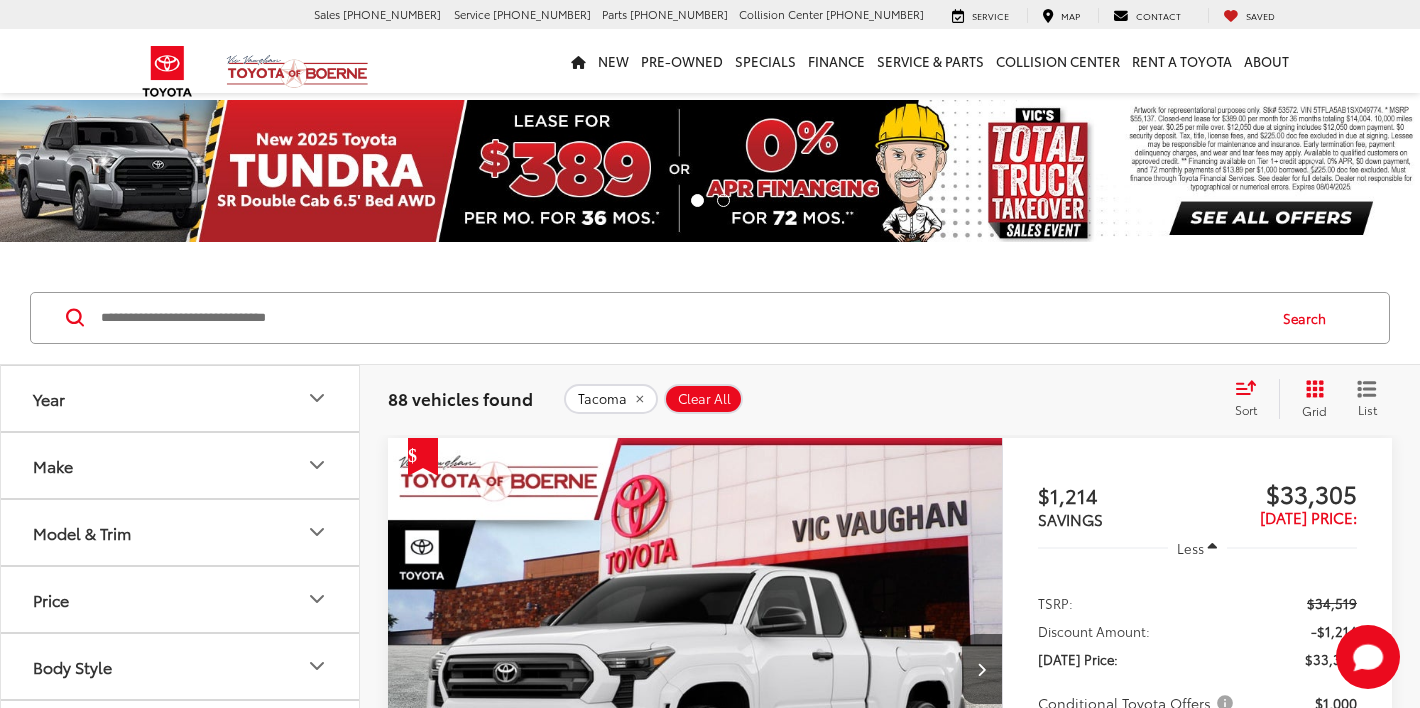scroll, scrollTop: 160, scrollLeft: 0, axis: vertical 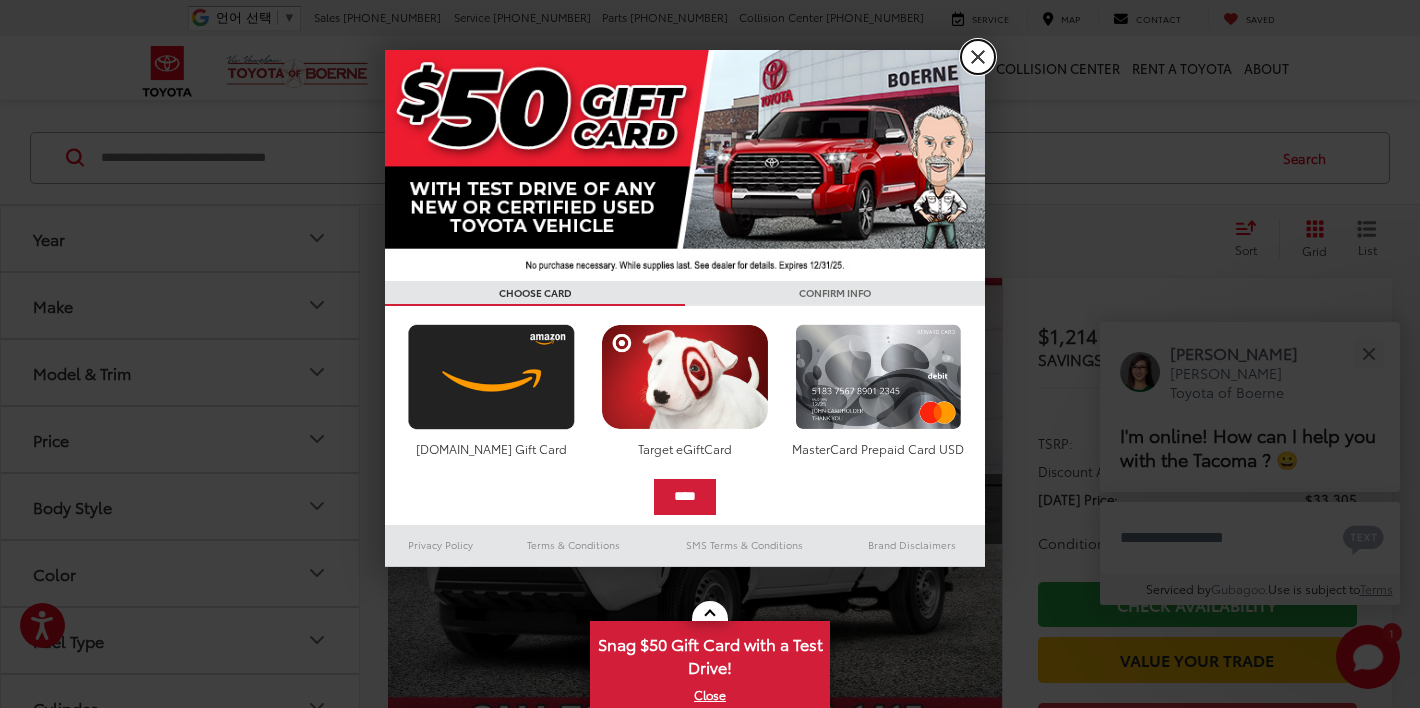 click on "X" at bounding box center [978, 57] 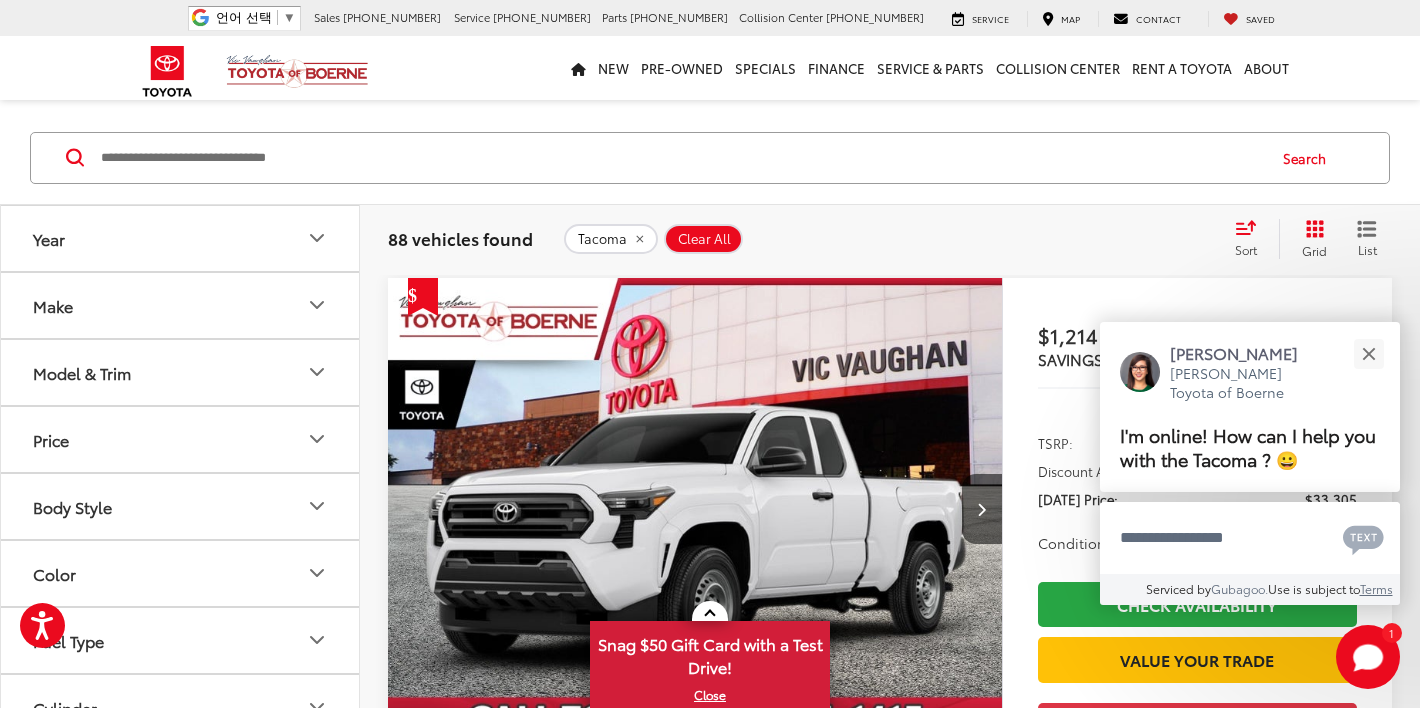 click on "Tacoma Clear All + 0" at bounding box center (890, 239) 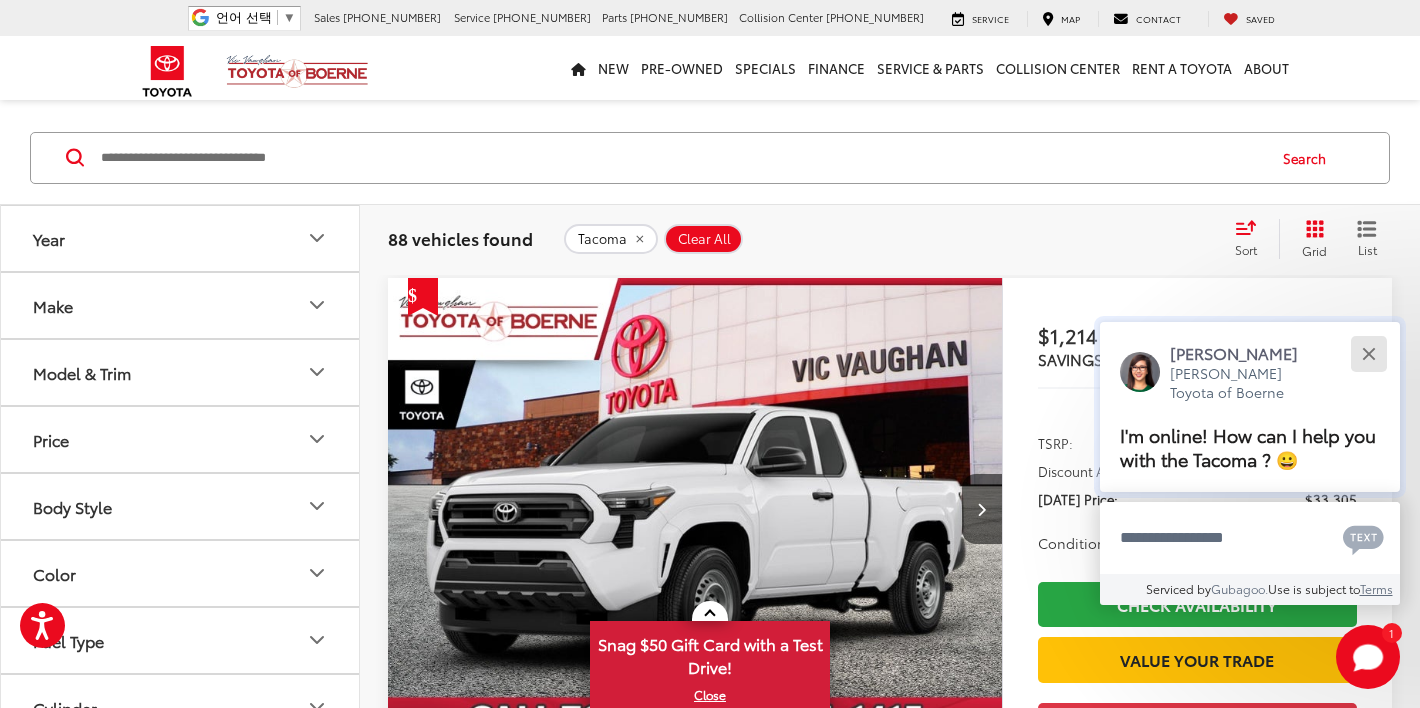 click at bounding box center (1368, 353) 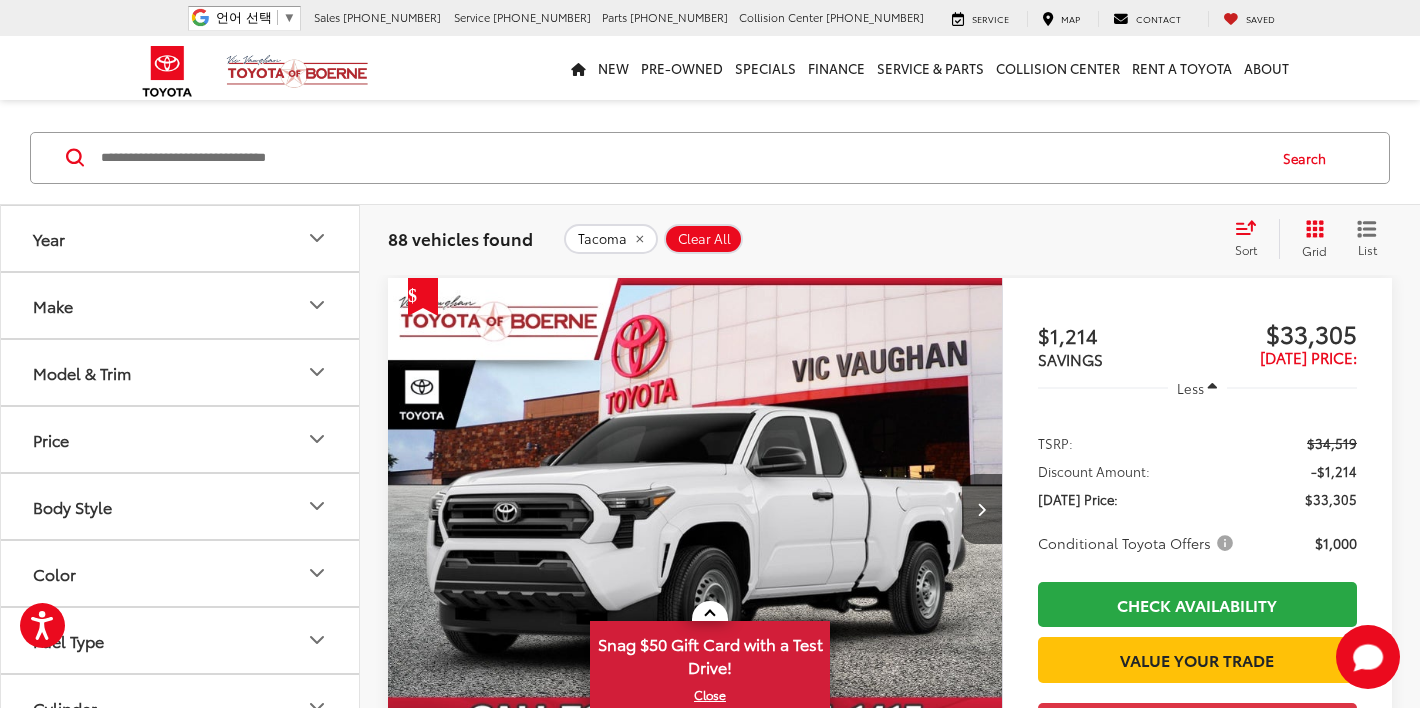 click on "$1,214
SAVINGS
$33,305
Today's Price:
Less
TSRP:
$34,519
Discount Amount:
-$1,214
Today's Price:
$33,305
Conditional Toyota Offers
$1,000
Check Availability
Value Your Trade
Get Price Now" at bounding box center (1197, 635) 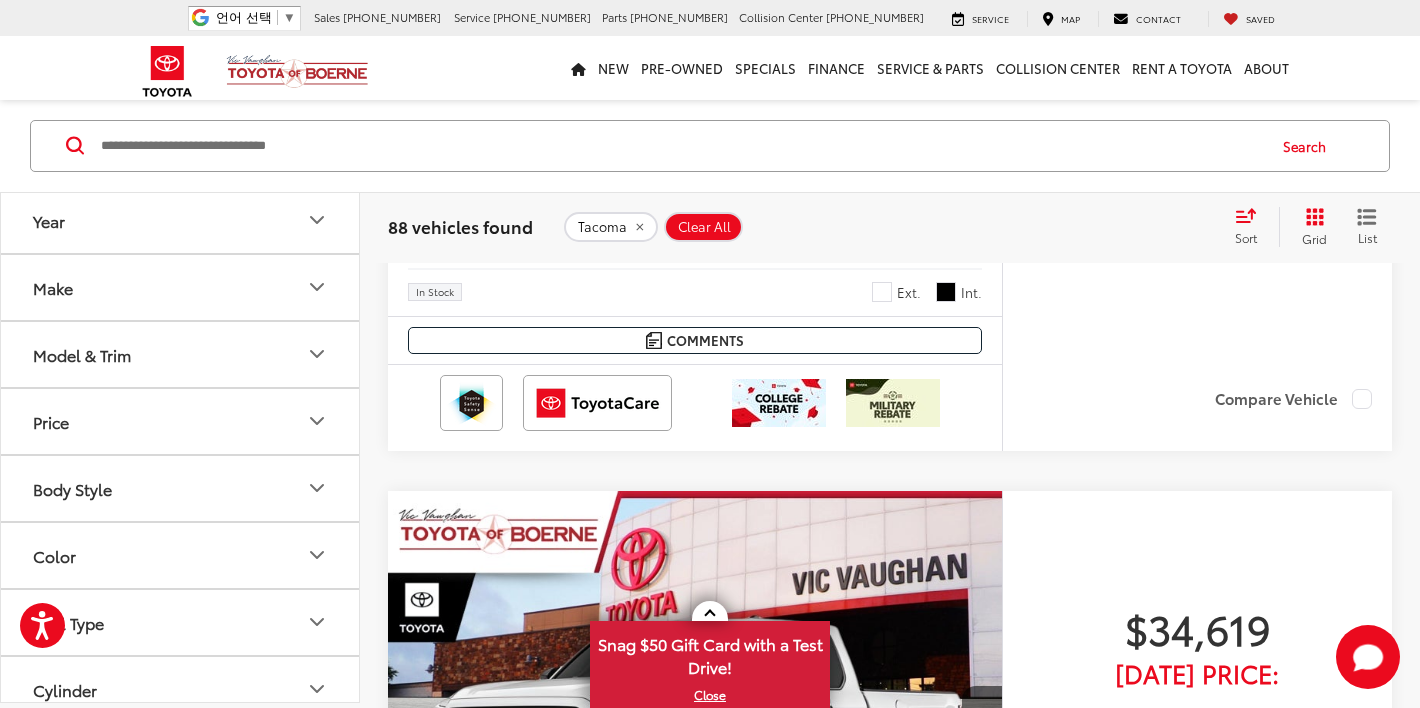 scroll, scrollTop: 1640, scrollLeft: 0, axis: vertical 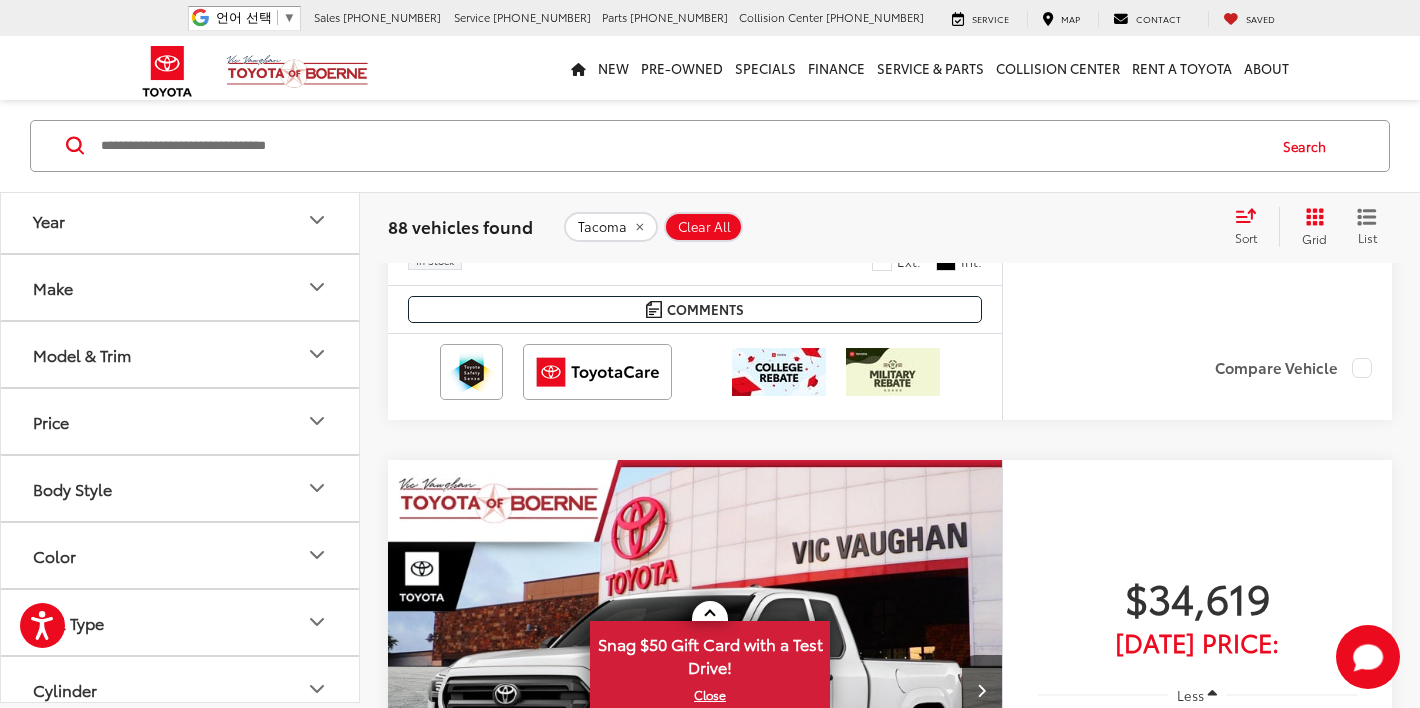 click on "2025  Toyota Tacoma  SR
Copy Link Share Print View Details VIN:  3TYJDAHN0ST025645 Stock:  52626 Model:  7162 In Stock Ext. Int. More Details Comments Dealer Comments Ice 2025 Toyota Tacoma SR RWD 8-Speed Automatic 2.4L 4-Cylinder Disclaimer: New vehicle pricing includes all offers and incentives. Tax, Title, Tags and Dealer doc fee $225.00 not included in vehicle prices shown and must be paid by the purchaser. While great effort is made to ensure the accuracy of the information on this site, errors do occur so please verify information with a customer service rep. This is easily done by calling us at 210-625-4392 or by visiting us at the dealership. Offers expire August 4,2025. Manufacturer’s Rebate subject to residency restrictions. Any customer not meeting the residency restrictions will receive a dealer discount in the same amount of the manufacturer’s rebate. 20/26 City/Highway MPG More...
$1,214
SAVINGS" 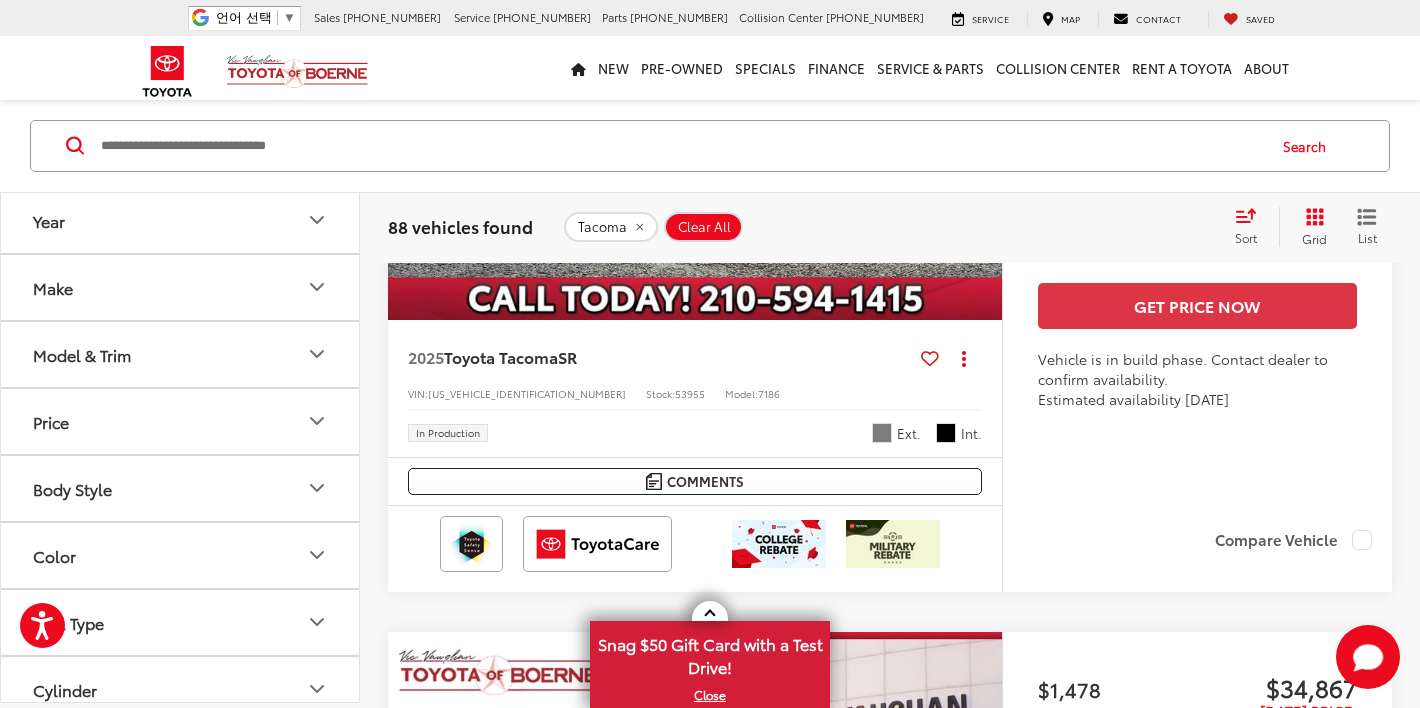 scroll, scrollTop: 3040, scrollLeft: 0, axis: vertical 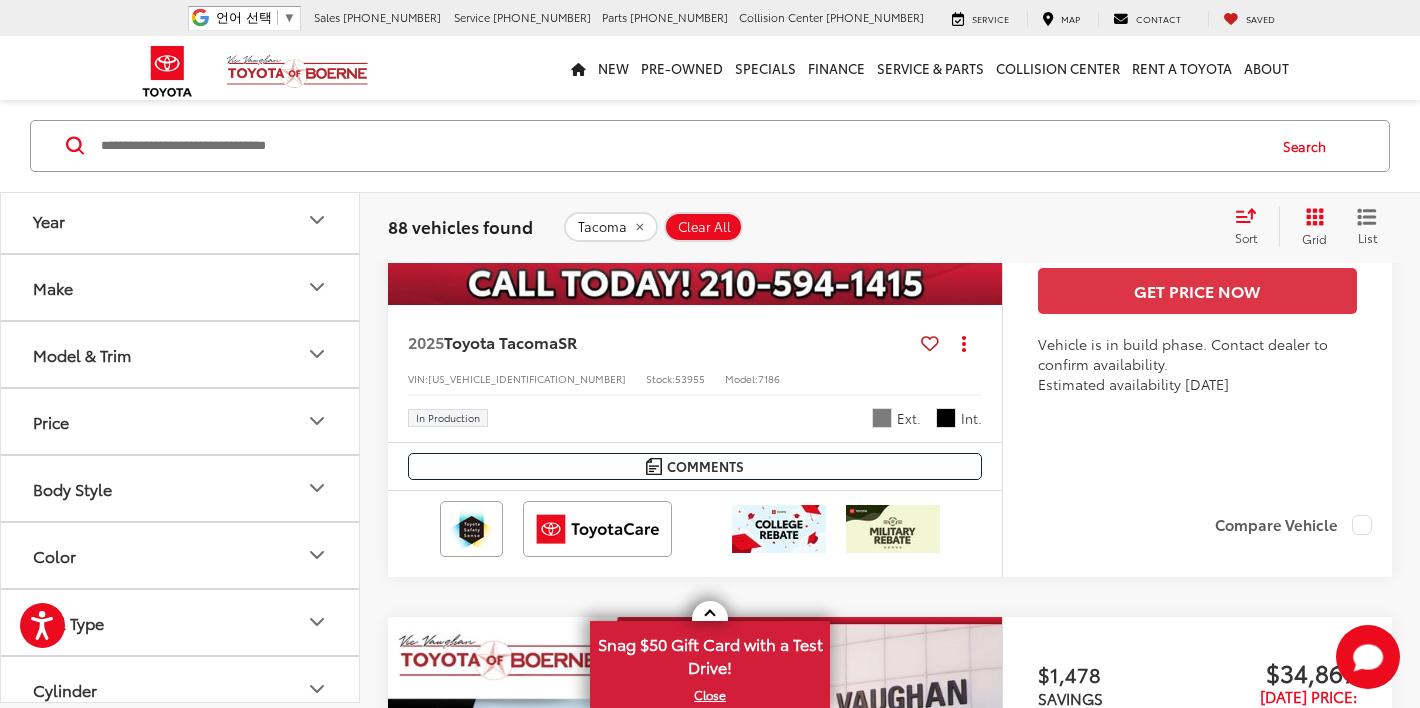 click on "Year" at bounding box center [181, 220] 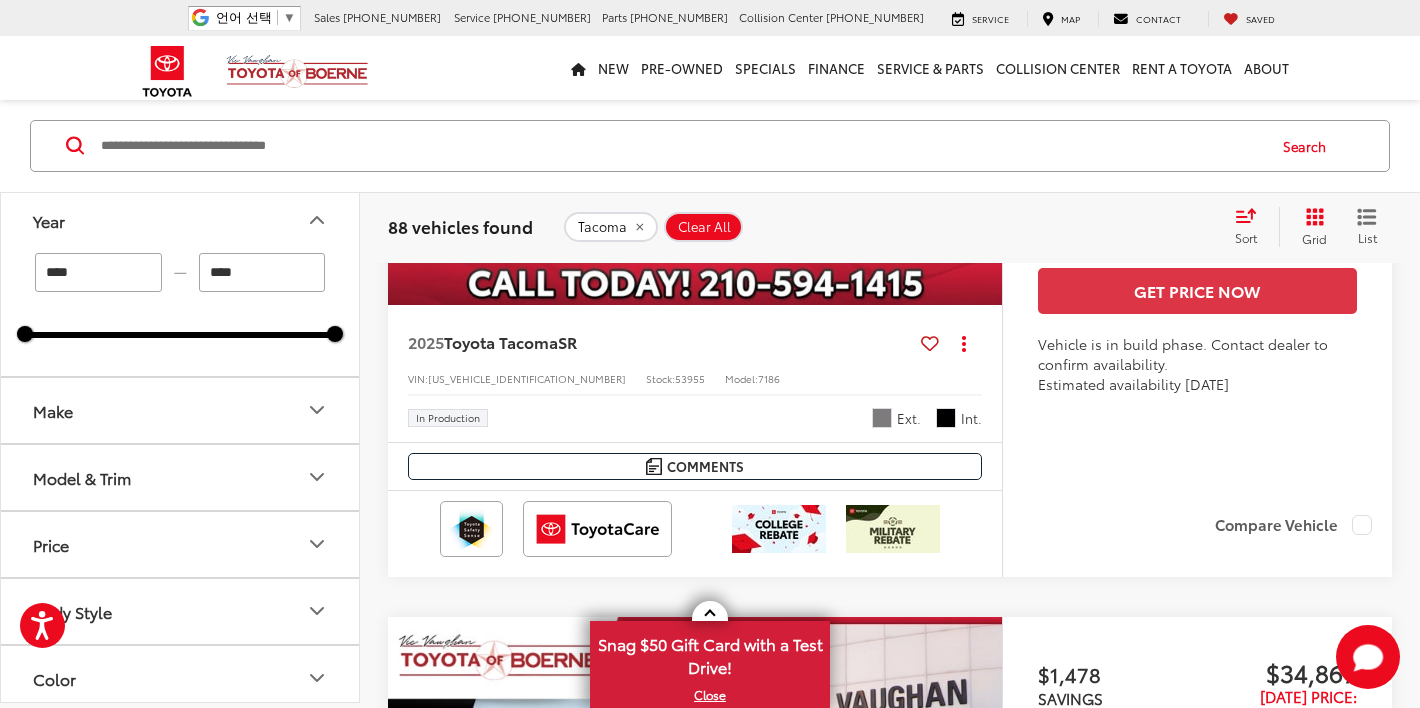 click on "****" at bounding box center [98, 272] 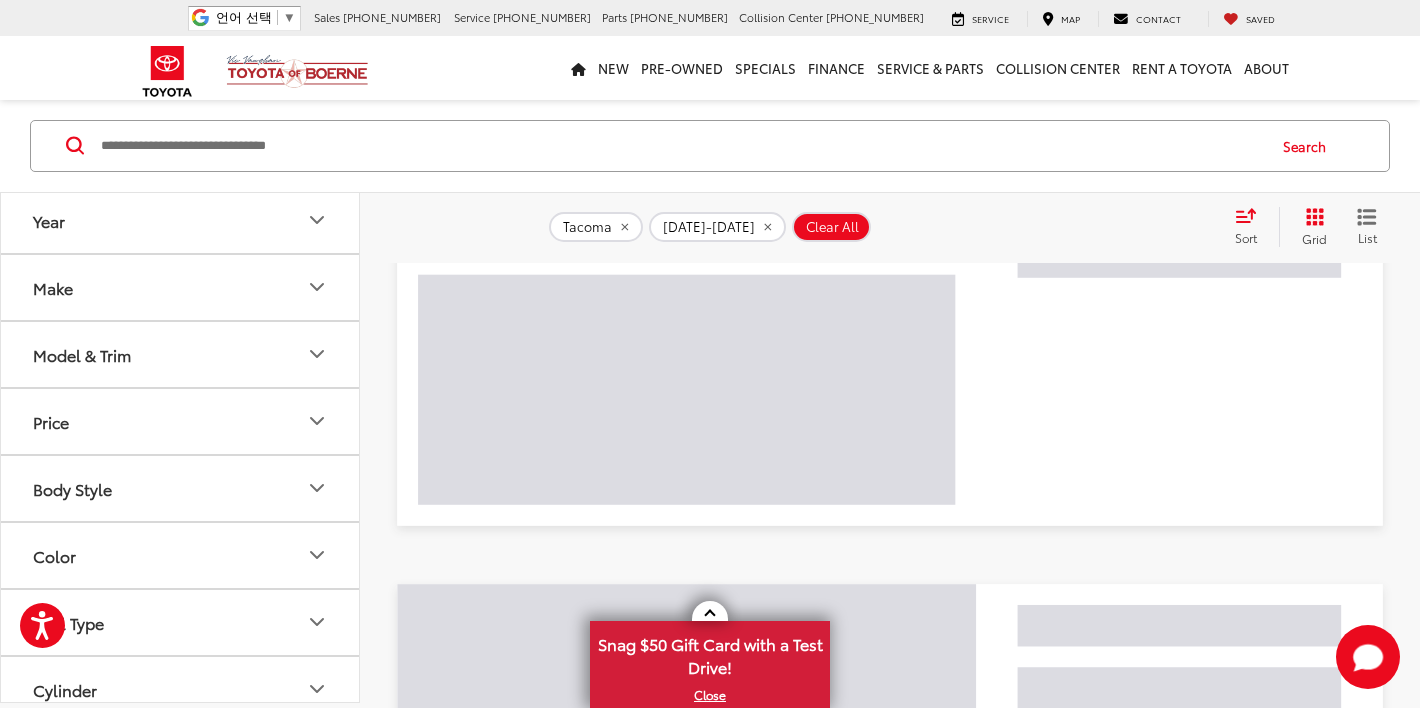 scroll, scrollTop: 172, scrollLeft: 0, axis: vertical 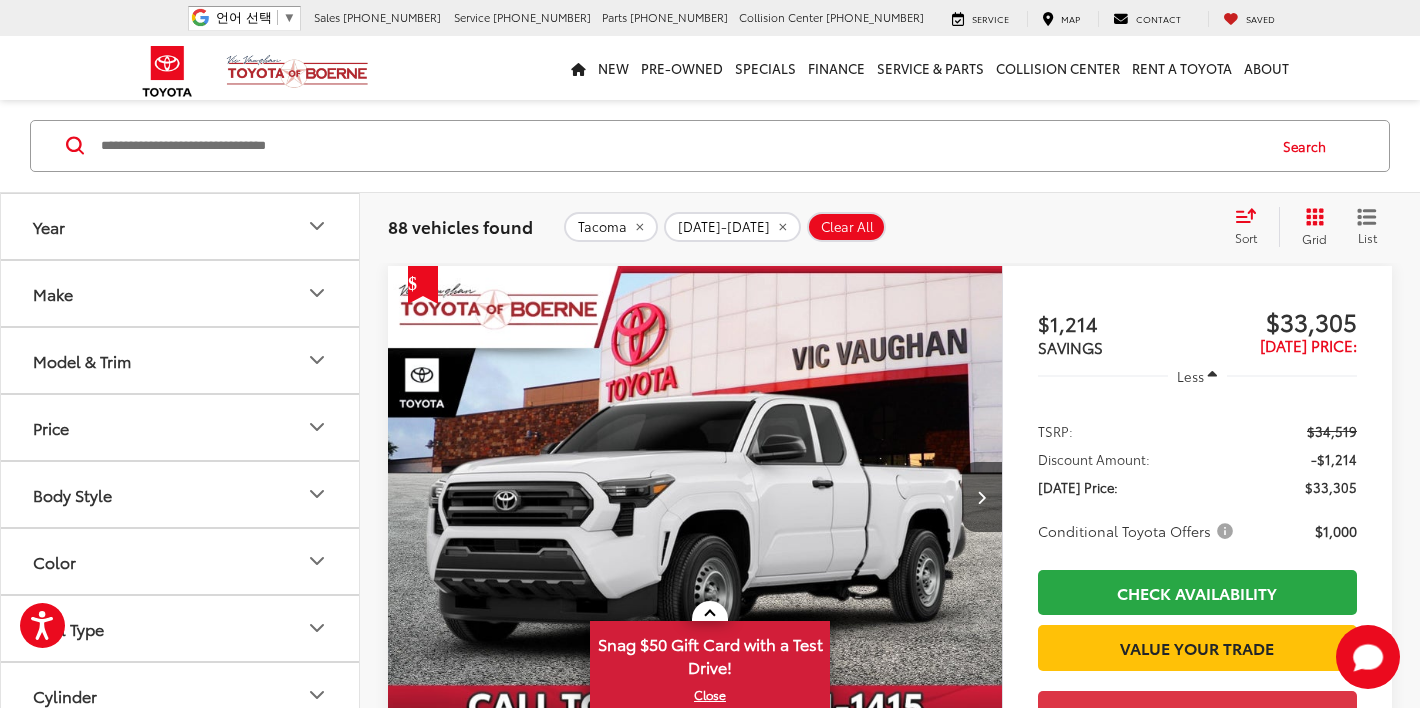 click on "$1,214
SAVINGS
$33,305
Today's Price:
Less
TSRP:
$34,519
Discount Amount:
-$1,214
Today's Price:
$33,305
Conditional Toyota Offers
$1,000
Check Availability
Value Your Trade
Get Price Now" at bounding box center (1197, 594) 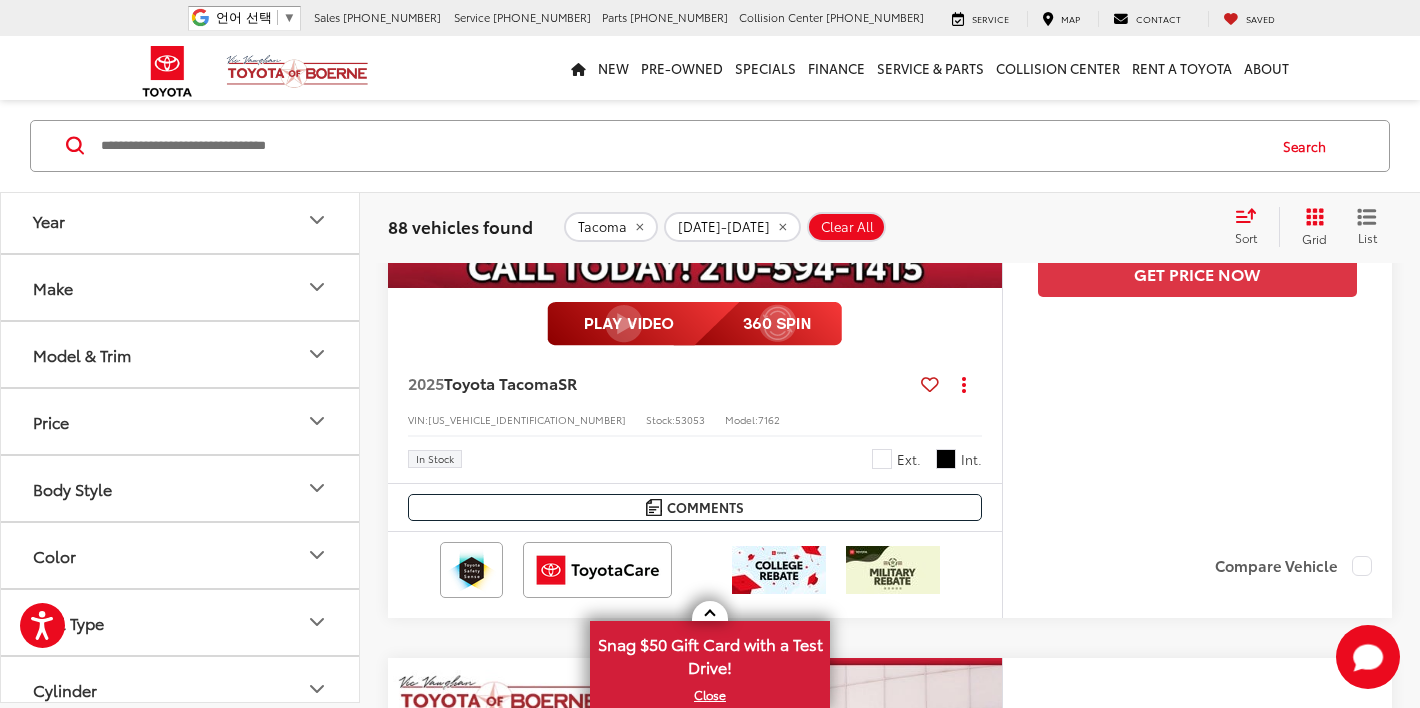 scroll, scrollTop: 1452, scrollLeft: 0, axis: vertical 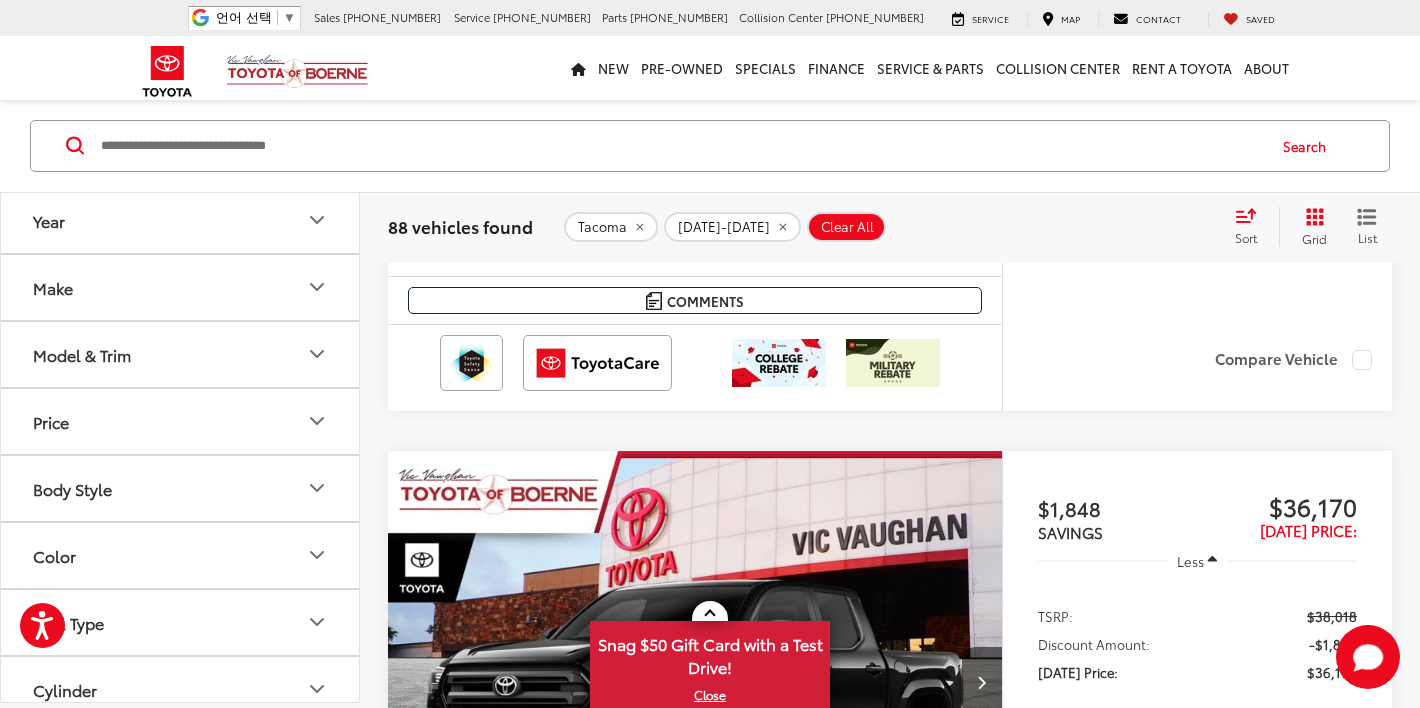 click on "Make" at bounding box center (181, 287) 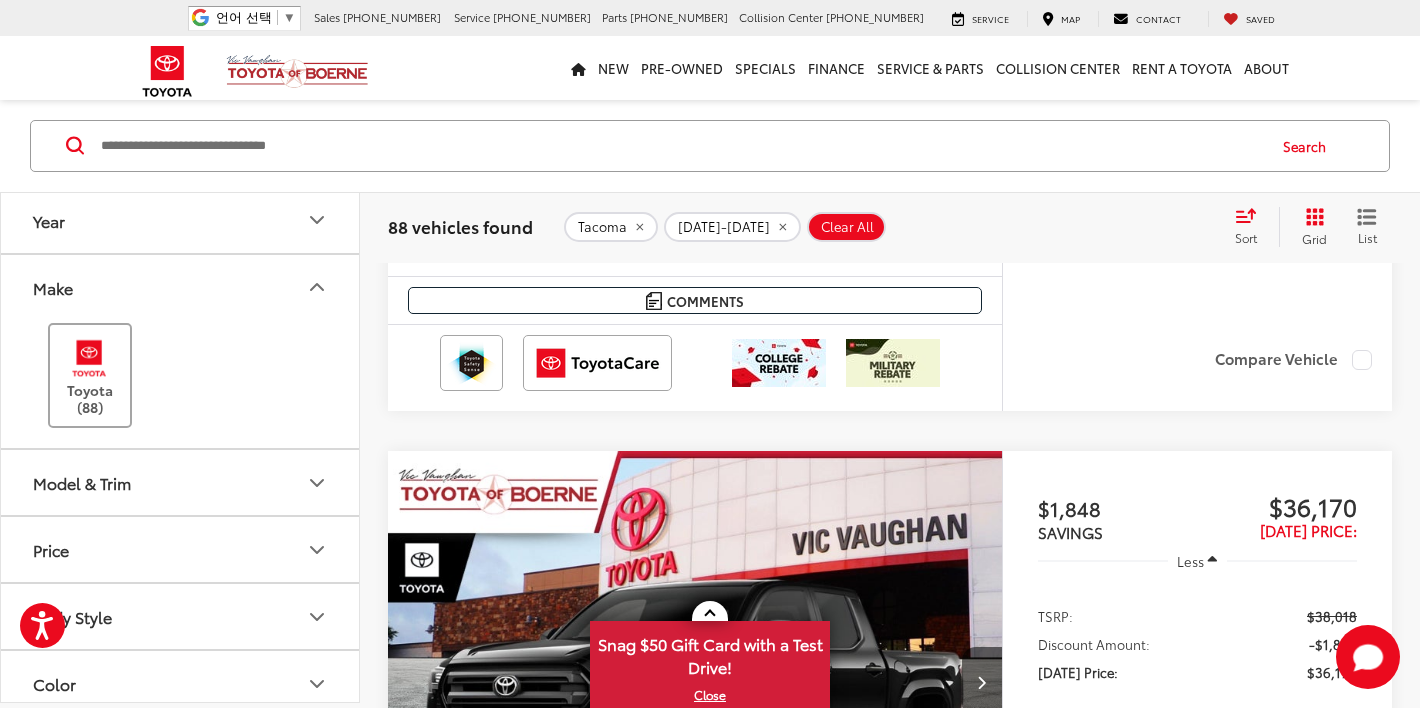 click at bounding box center [89, 358] 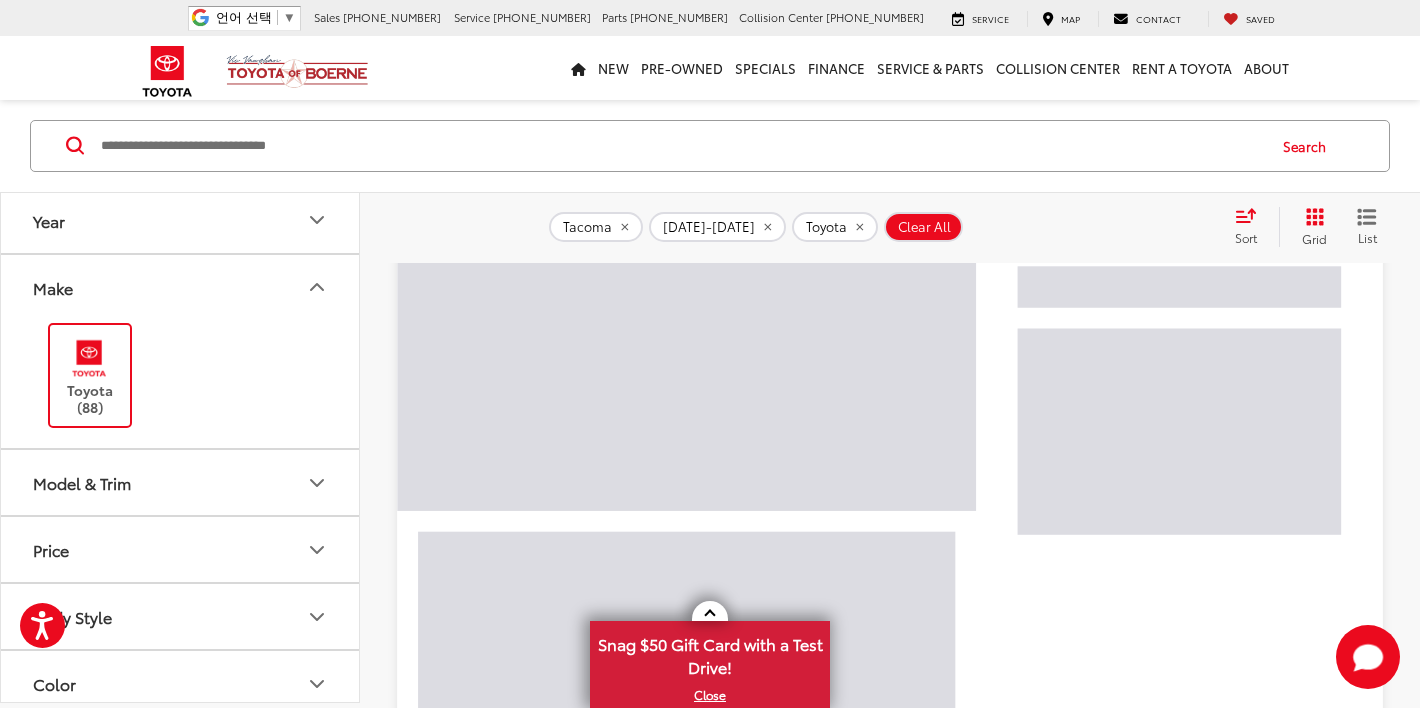 scroll, scrollTop: 172, scrollLeft: 0, axis: vertical 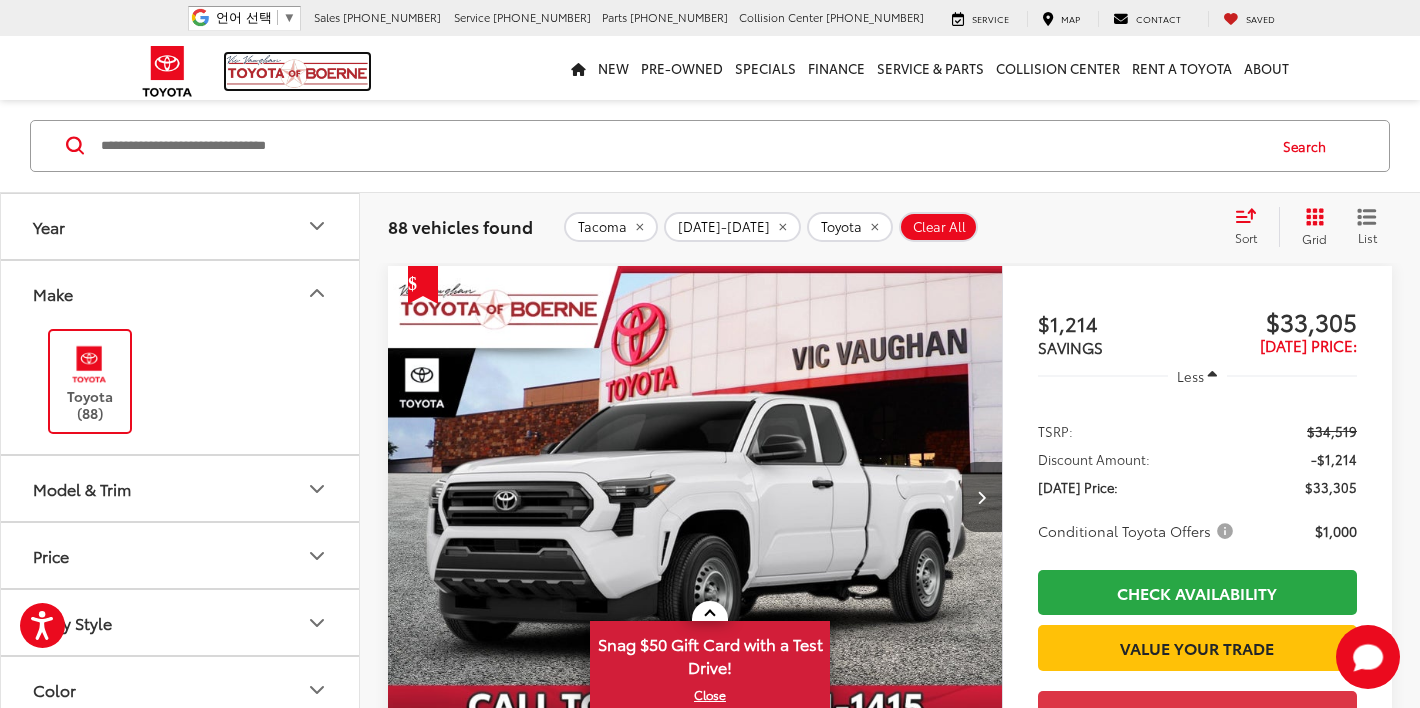 click at bounding box center (297, 71) 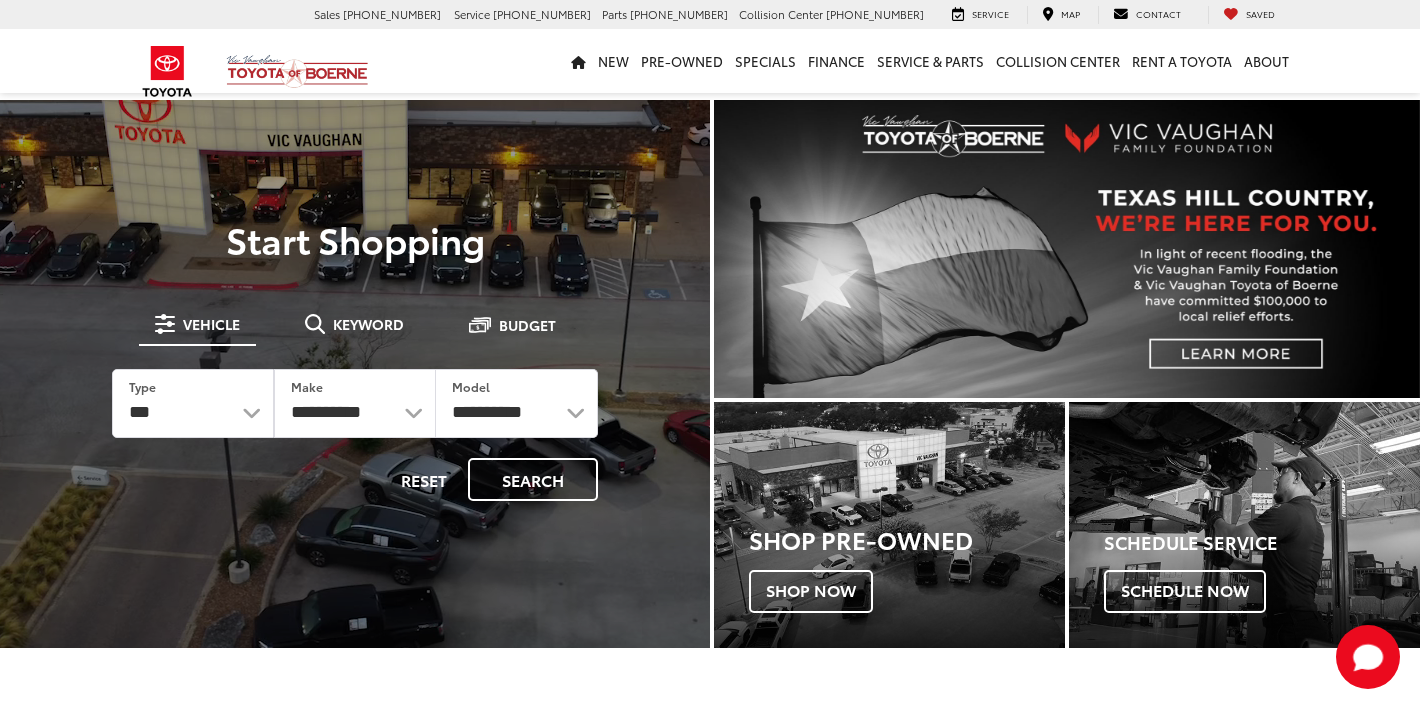 scroll, scrollTop: 120, scrollLeft: 0, axis: vertical 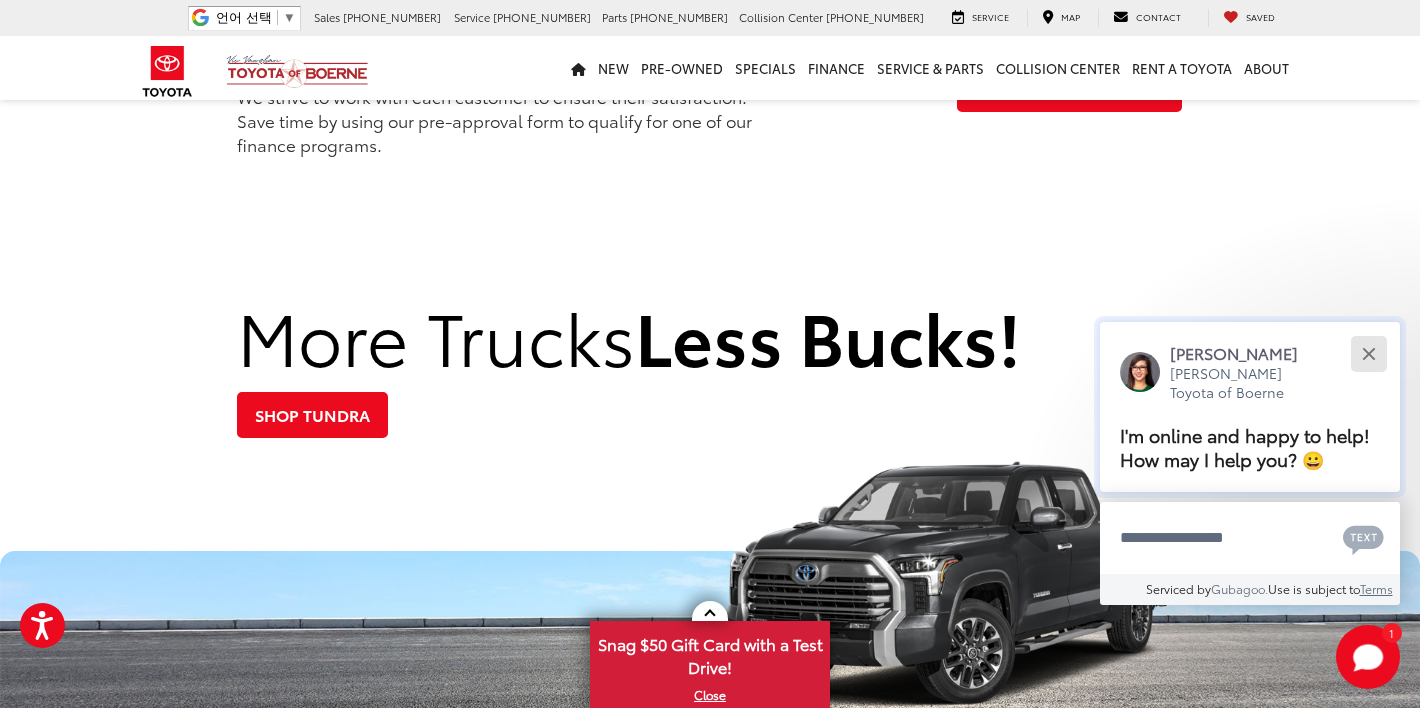 click at bounding box center [1368, 353] 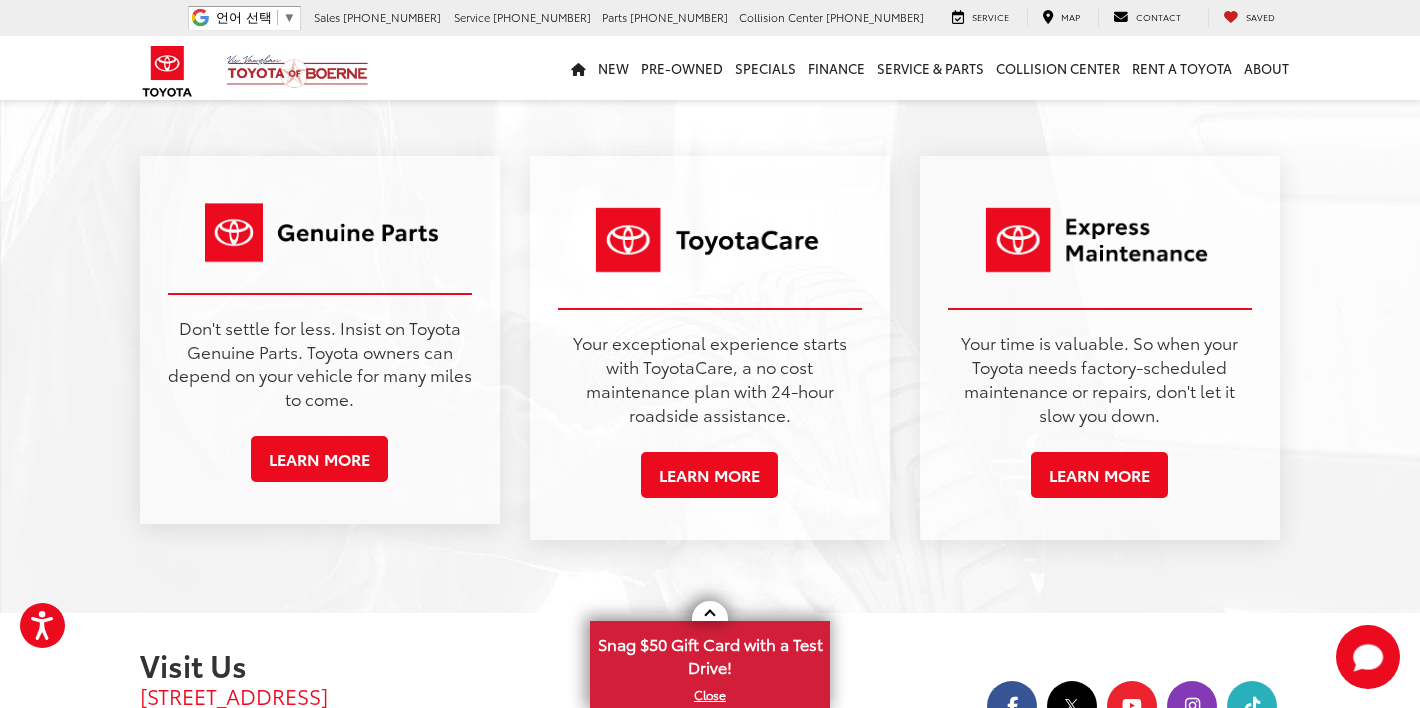 scroll, scrollTop: 2769, scrollLeft: 0, axis: vertical 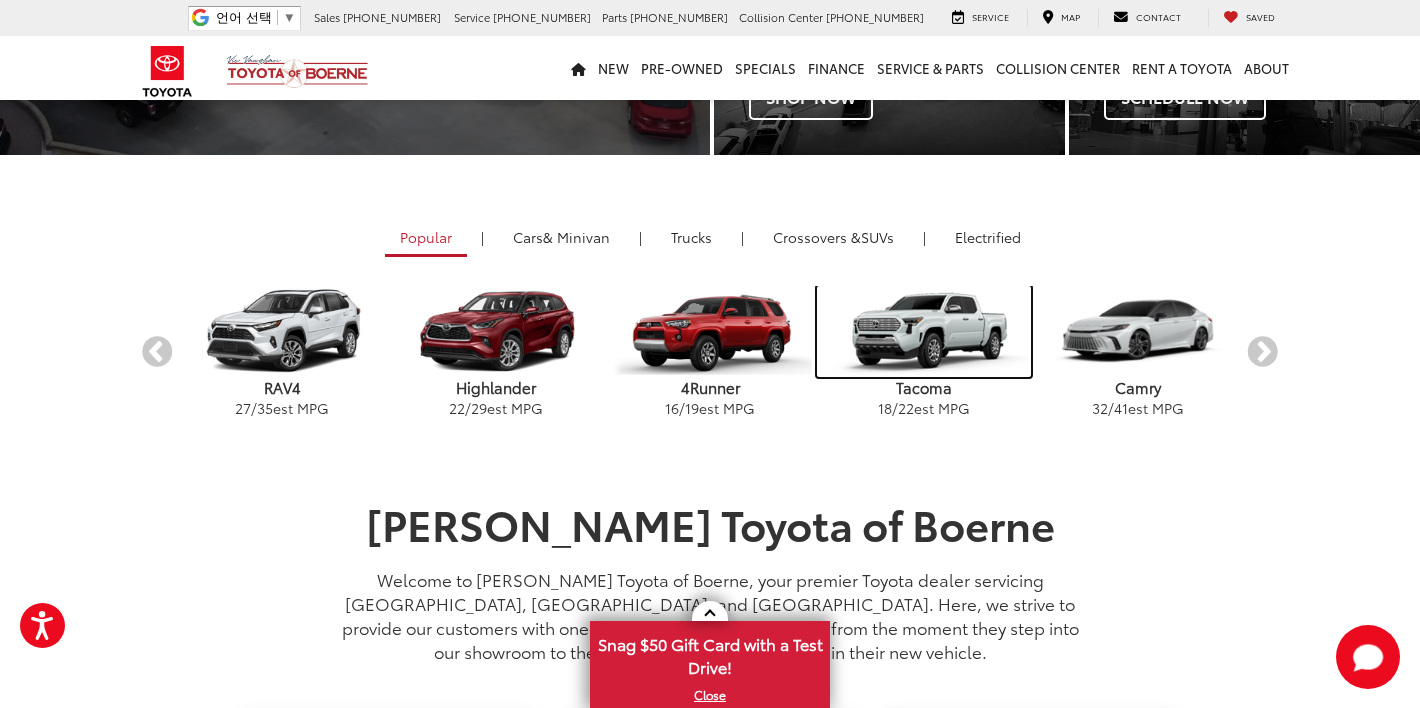 click at bounding box center (924, 331) 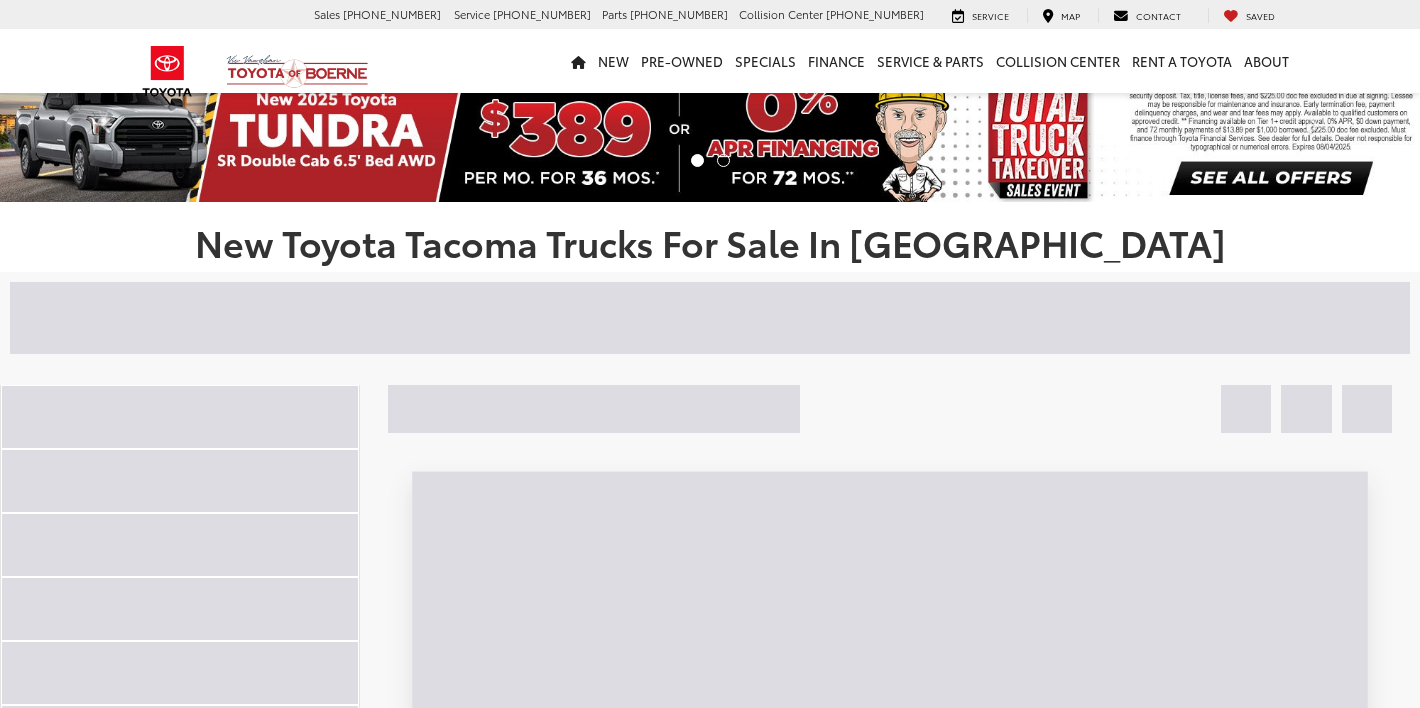 scroll, scrollTop: 80, scrollLeft: 0, axis: vertical 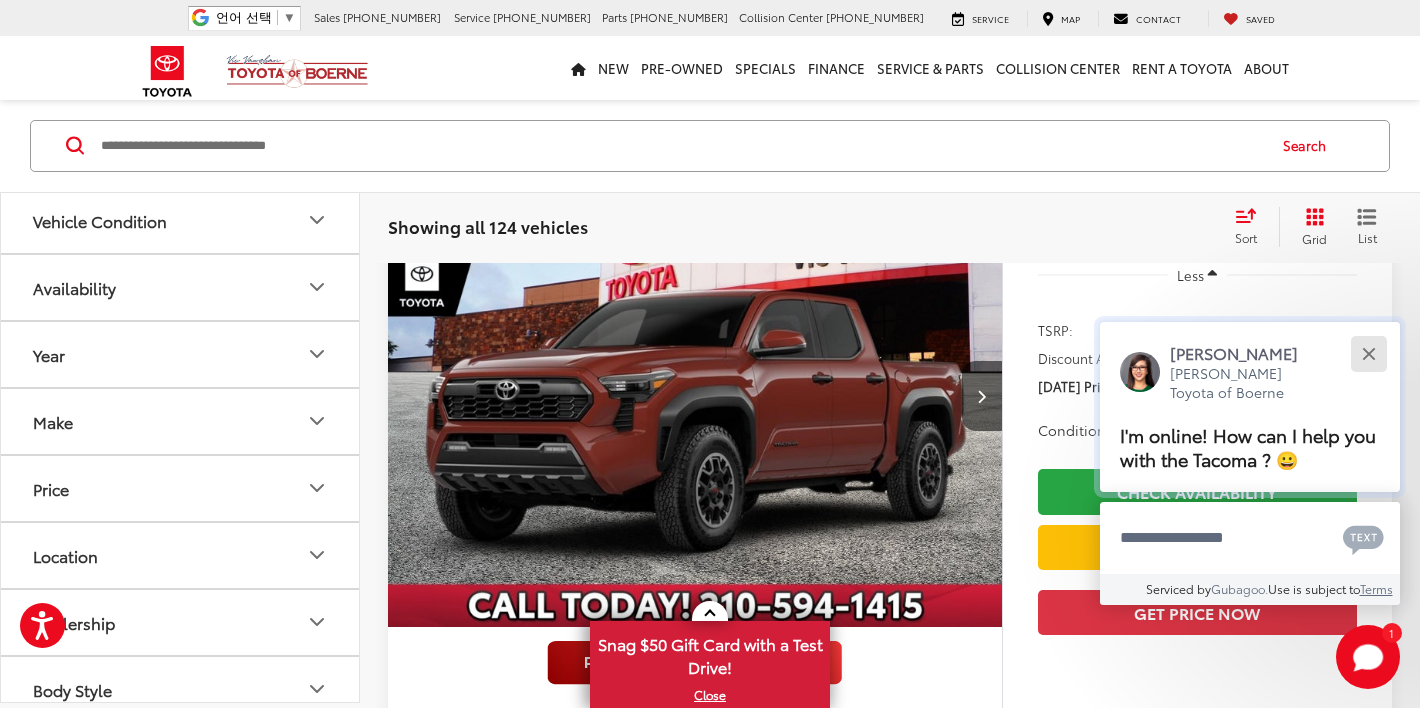 click at bounding box center (1368, 353) 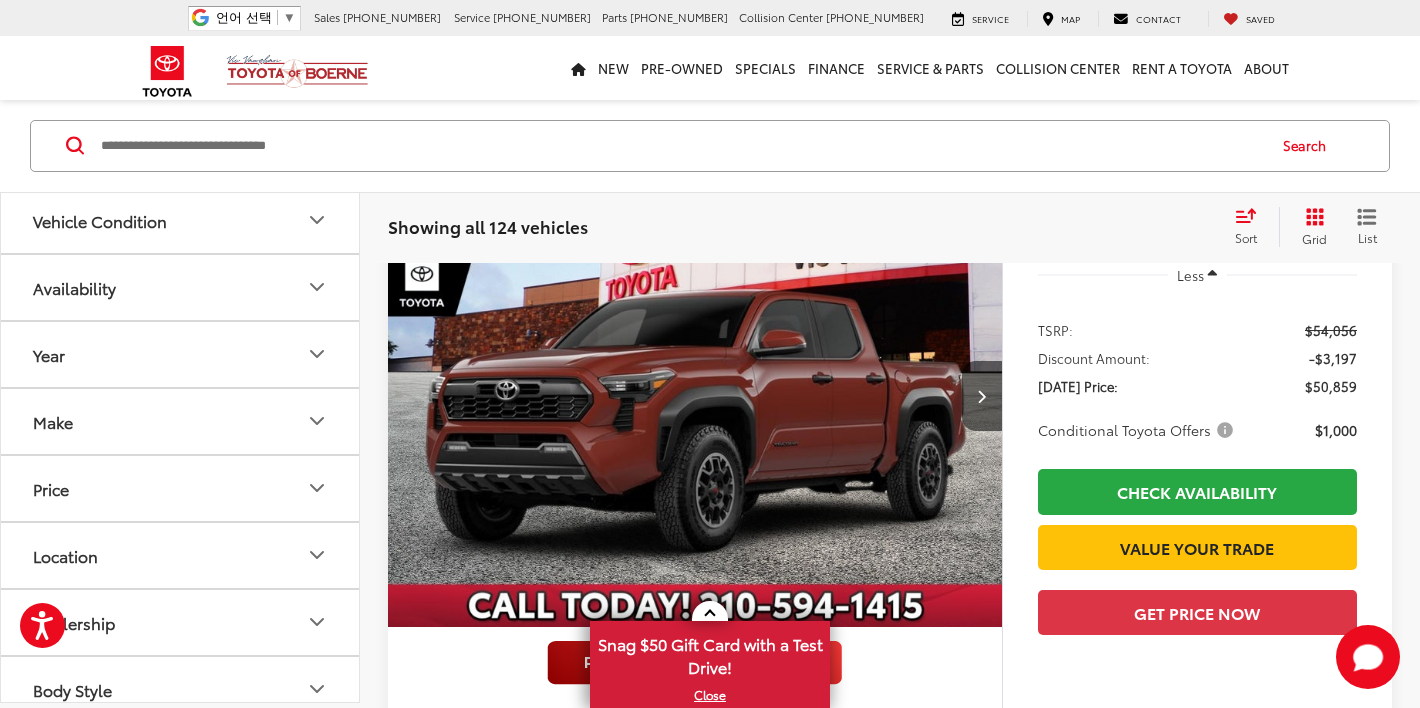 click on "TSRP:
$54,056
Discount Amount:
-$3,197
[DATE] Price:
$50,859
Conditional Toyota Offers
$1,000" at bounding box center (1197, 378) 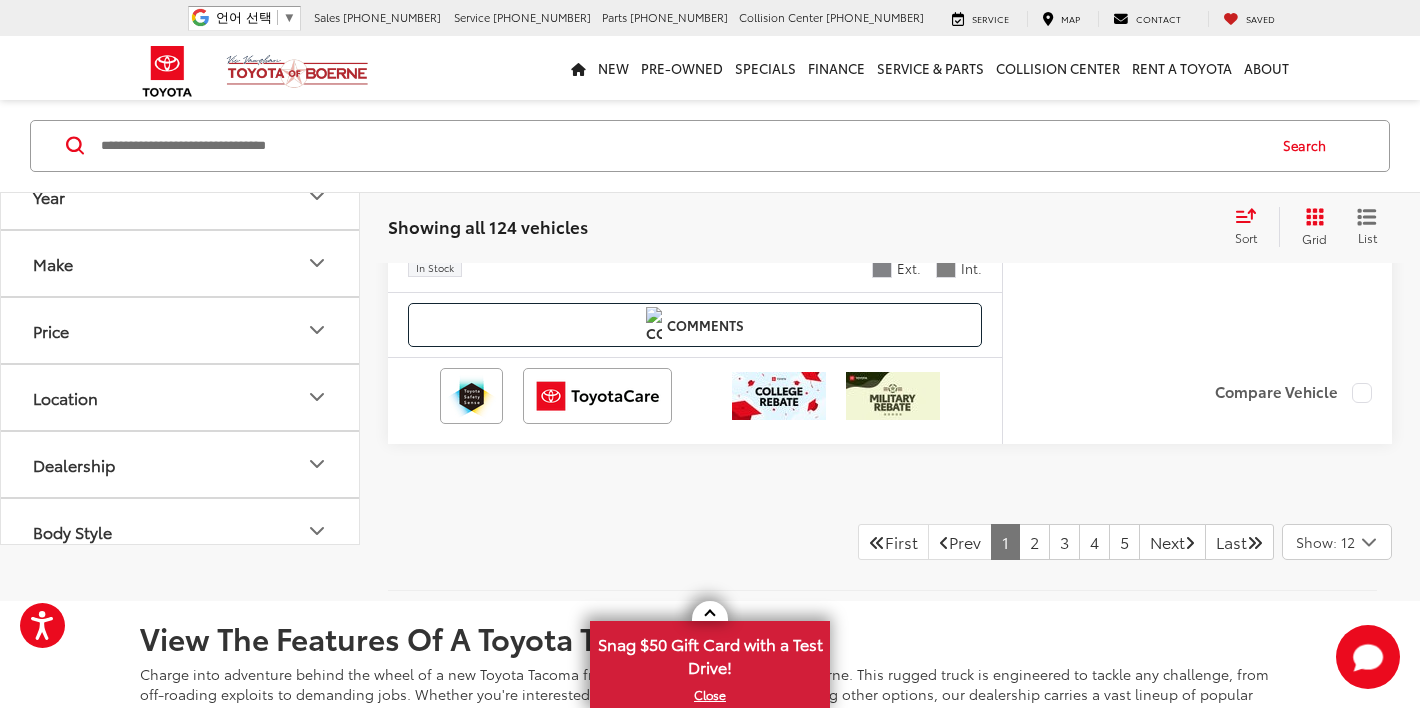 scroll, scrollTop: 10120, scrollLeft: 0, axis: vertical 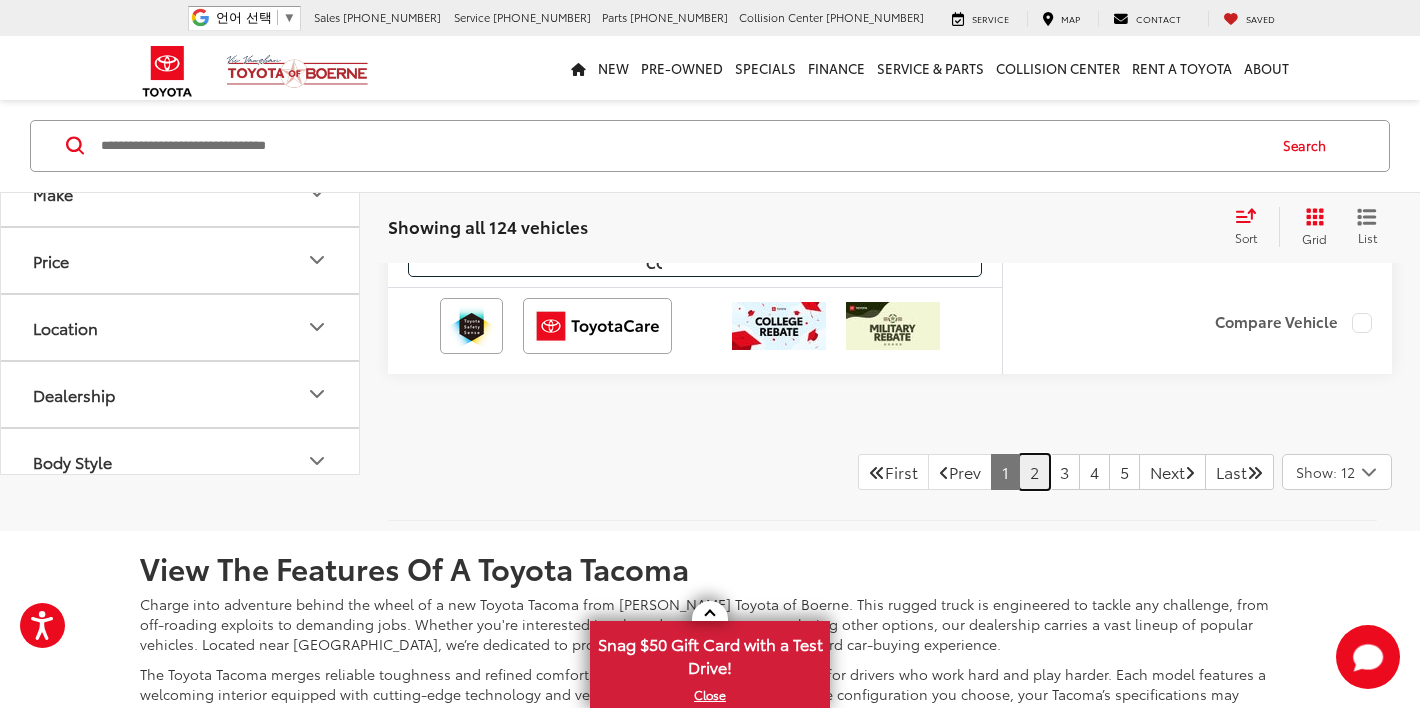 click on "2" at bounding box center [1034, 472] 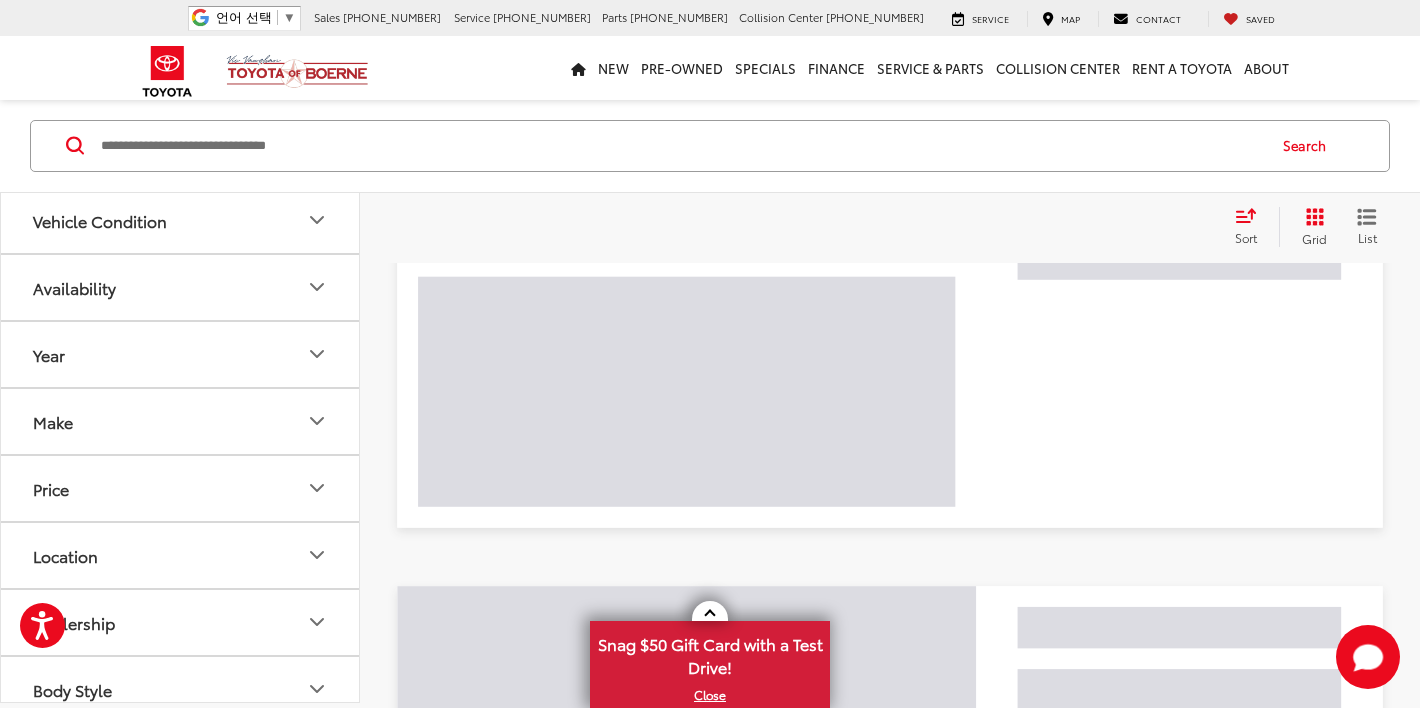 scroll, scrollTop: 212, scrollLeft: 0, axis: vertical 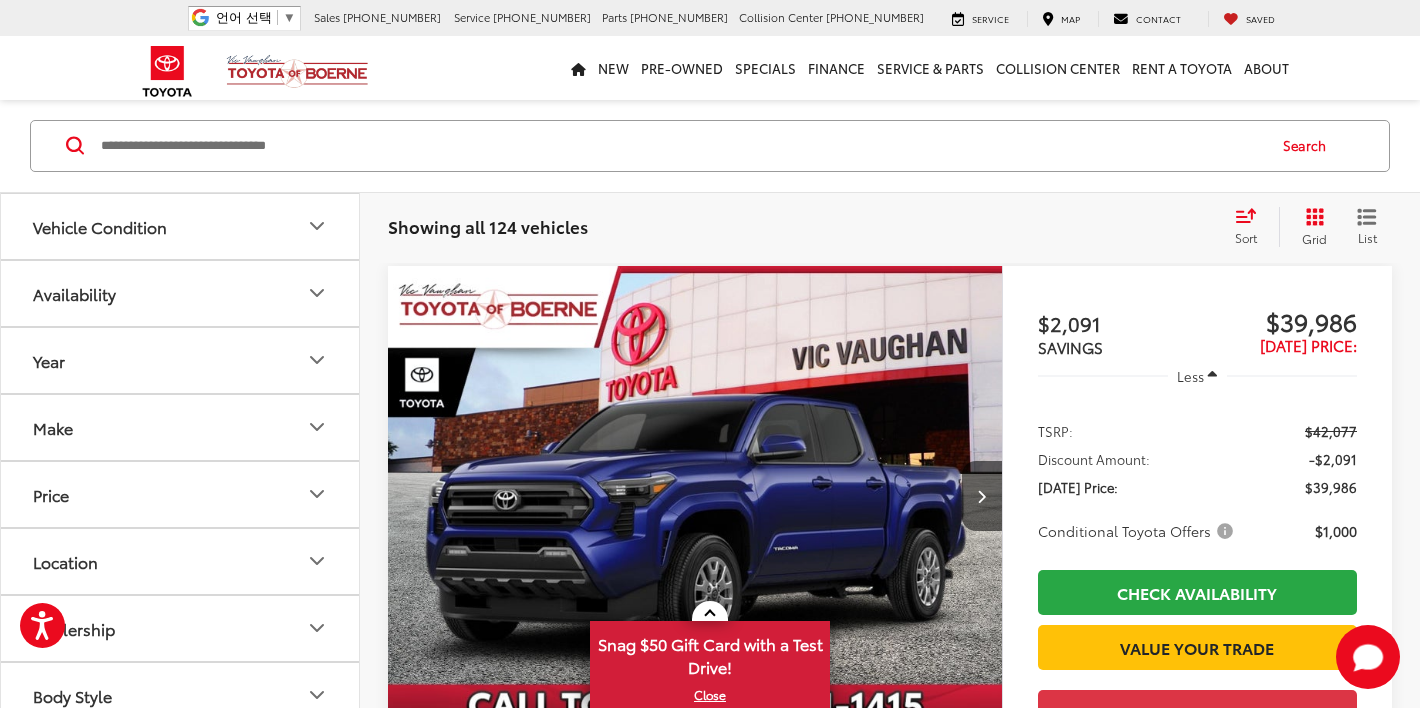 click on "$2,091
SAVINGS
$39,986
[DATE] Price:
Less
TSRP:
$42,077
Discount Amount:
-$2,091
[DATE] Price:
$39,986
Conditional Toyota Offers
$1,000
Check Availability
Value Your Trade
Get Price Now" at bounding box center [1197, 602] 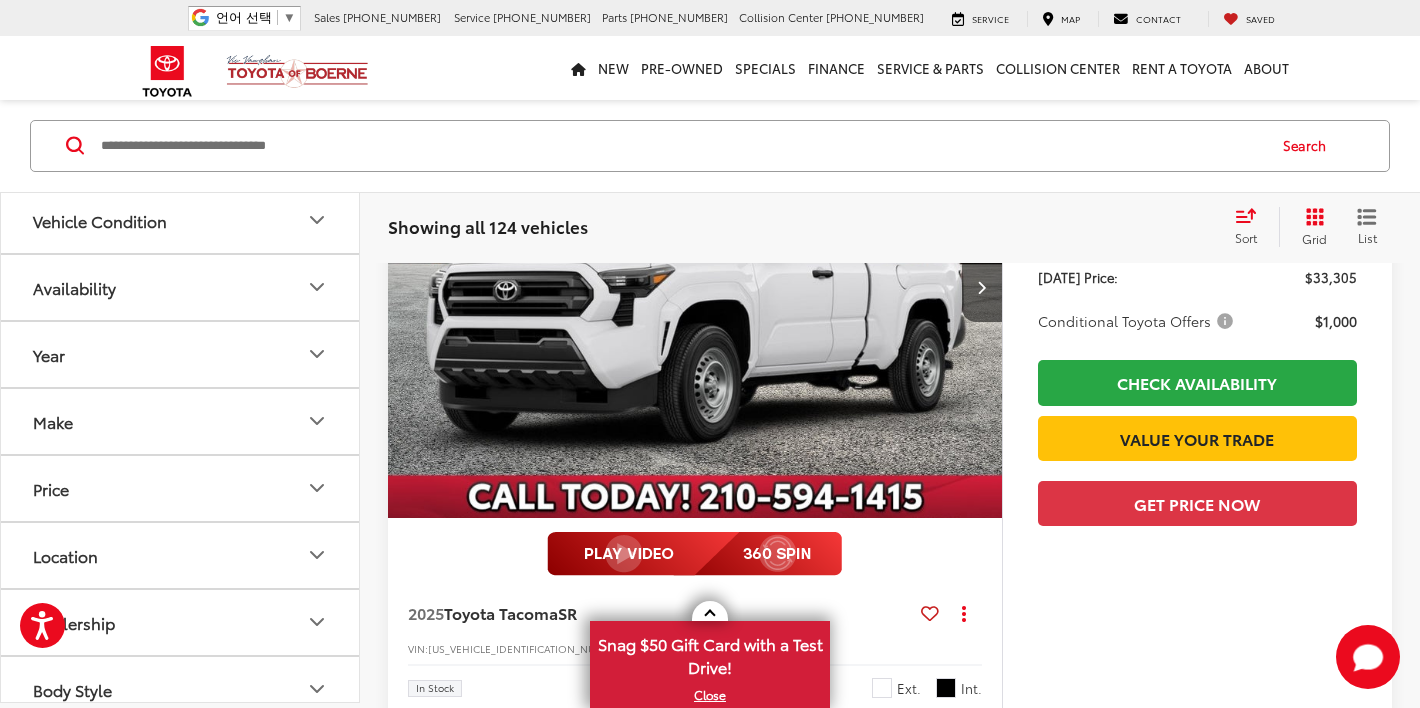 scroll, scrollTop: 1292, scrollLeft: 0, axis: vertical 